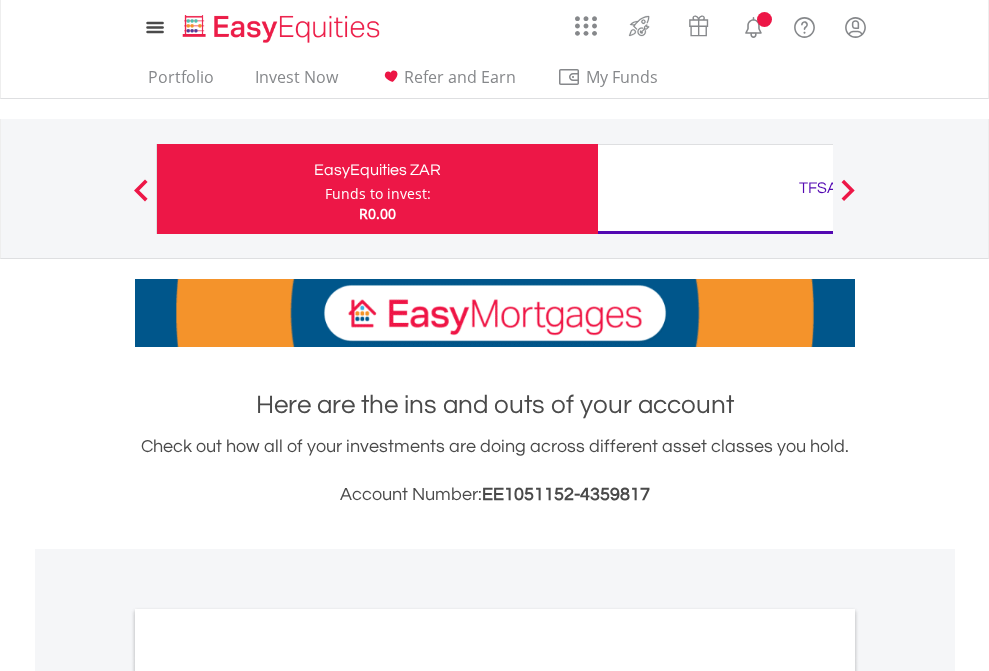 scroll, scrollTop: 0, scrollLeft: 0, axis: both 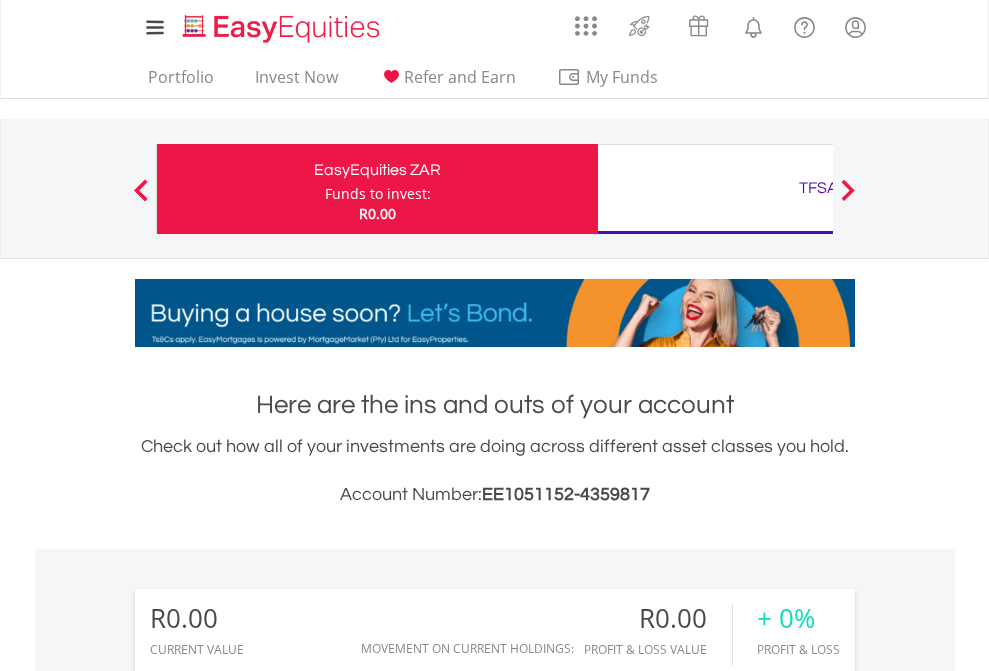 click on "Funds to invest:" at bounding box center (378, 194) 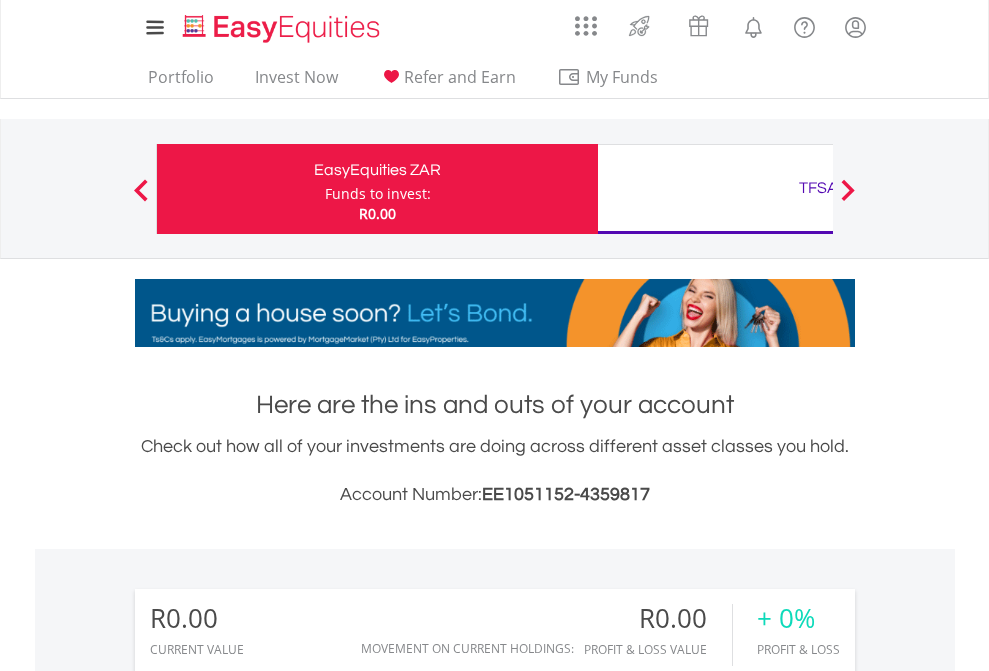 scroll, scrollTop: 999808, scrollLeft: 999687, axis: both 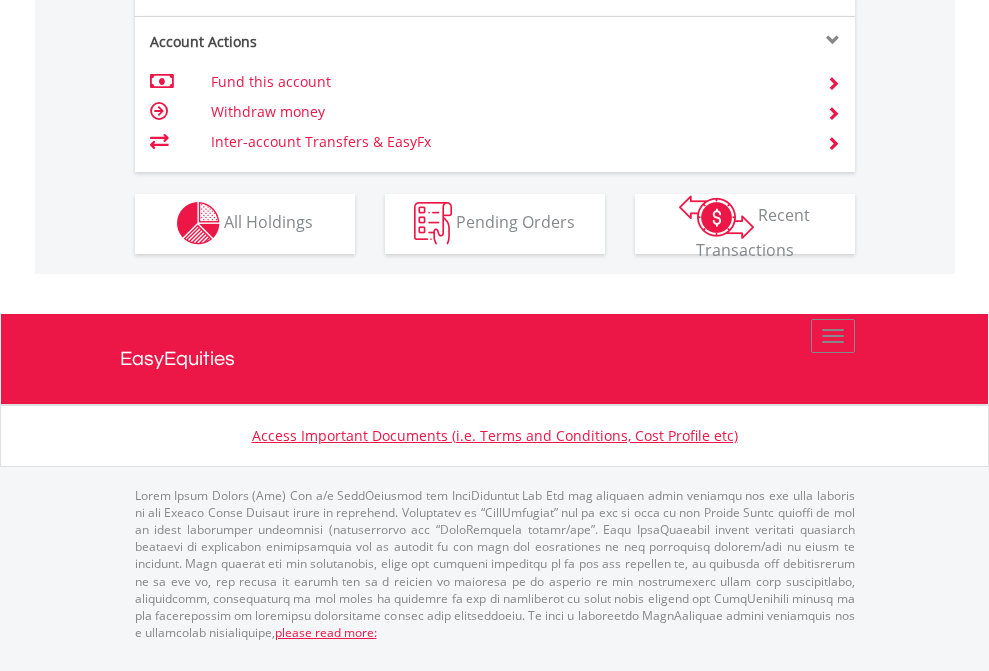 click on "Investment types" at bounding box center [706, -353] 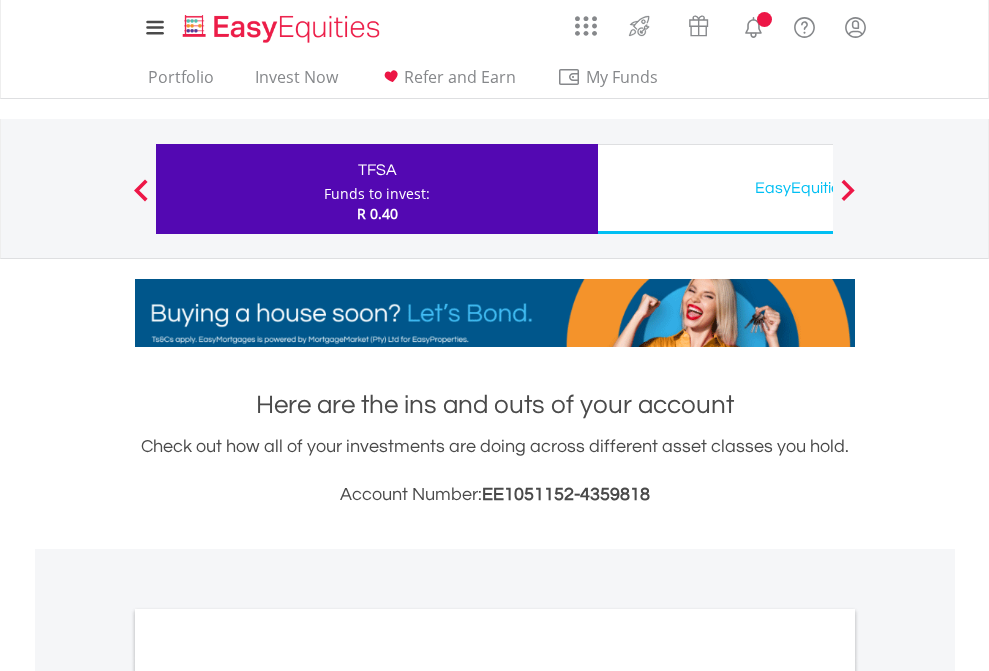 scroll, scrollTop: 0, scrollLeft: 0, axis: both 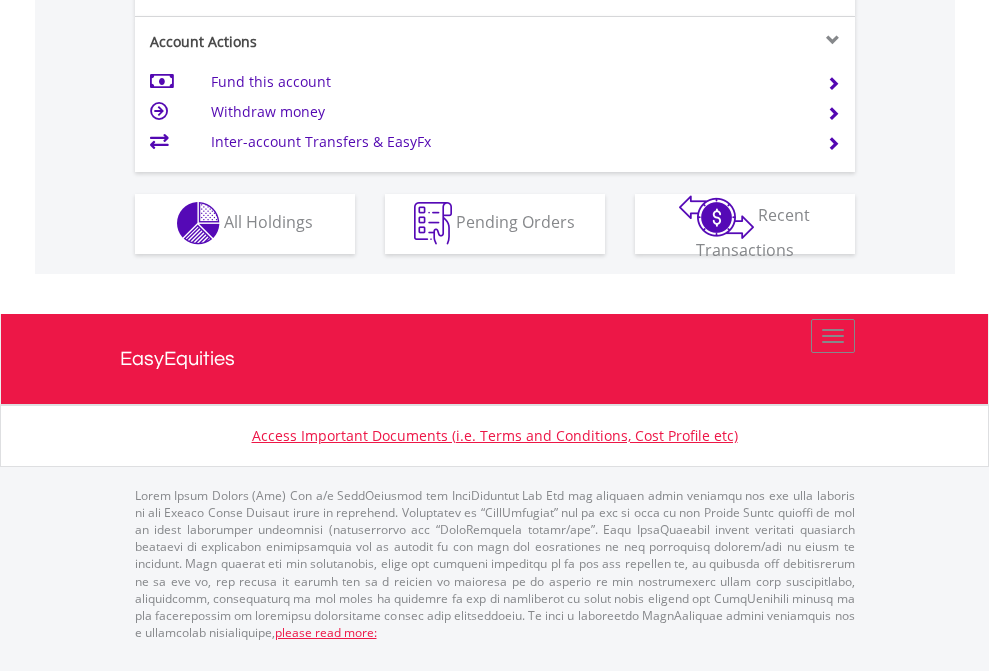 click on "Investment types" at bounding box center (706, -353) 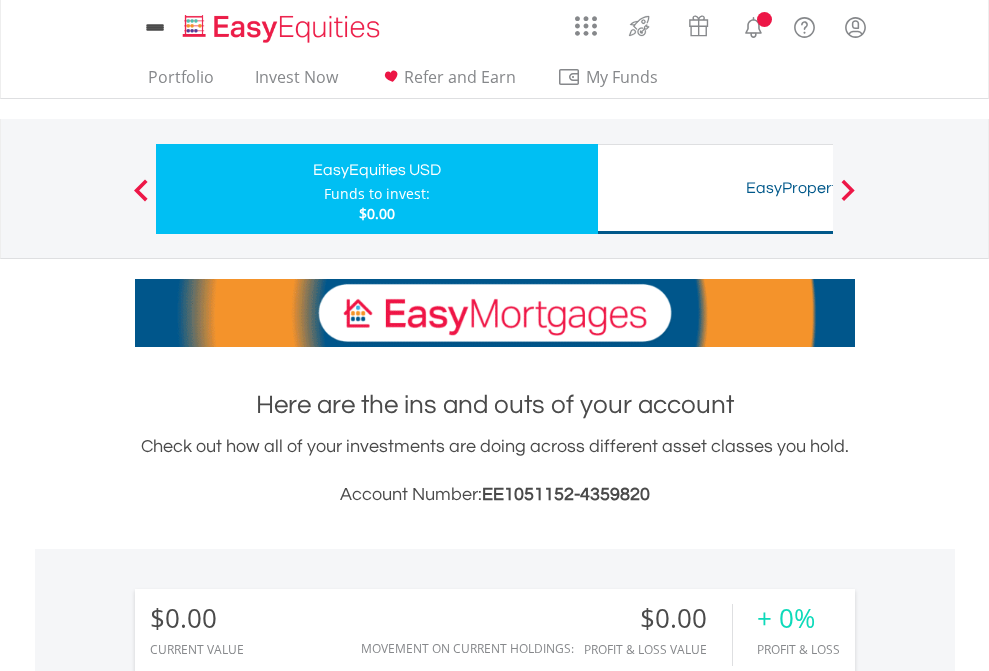 scroll, scrollTop: 0, scrollLeft: 0, axis: both 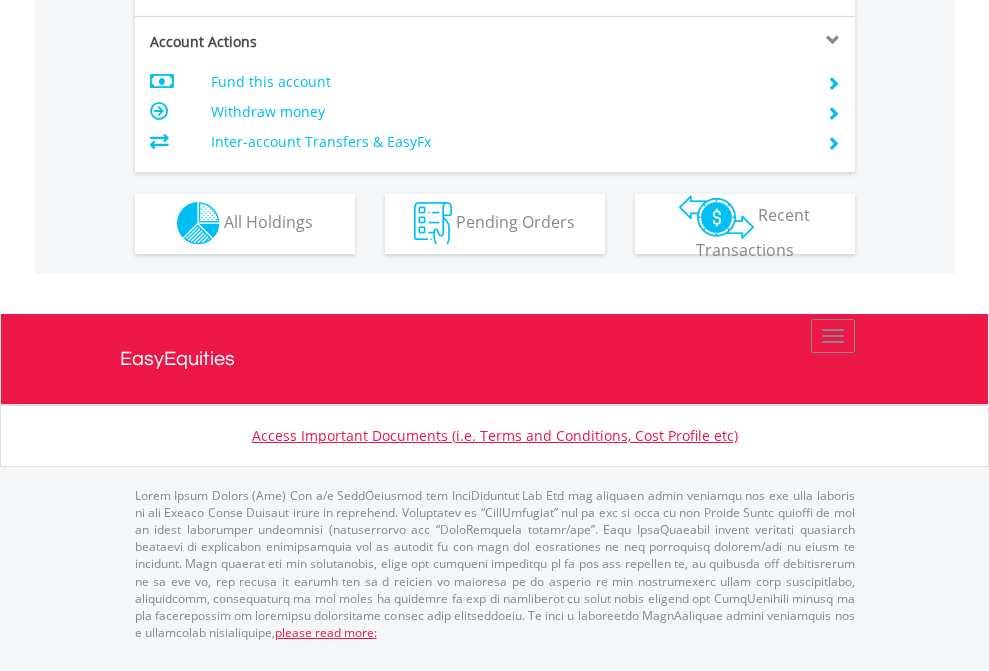 click on "Investment types" at bounding box center [706, -353] 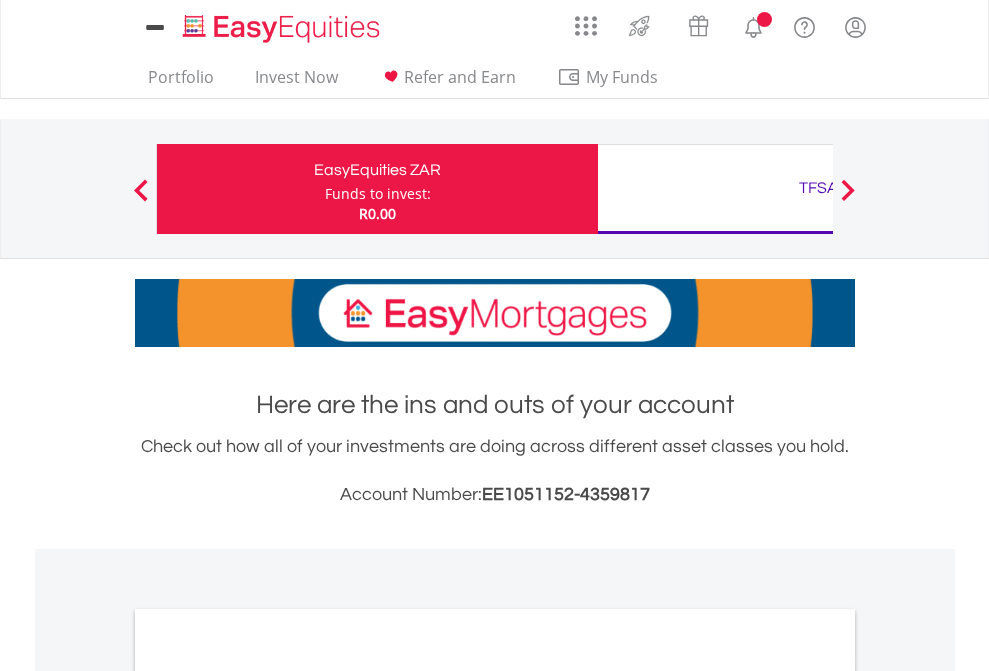 scroll, scrollTop: 1202, scrollLeft: 0, axis: vertical 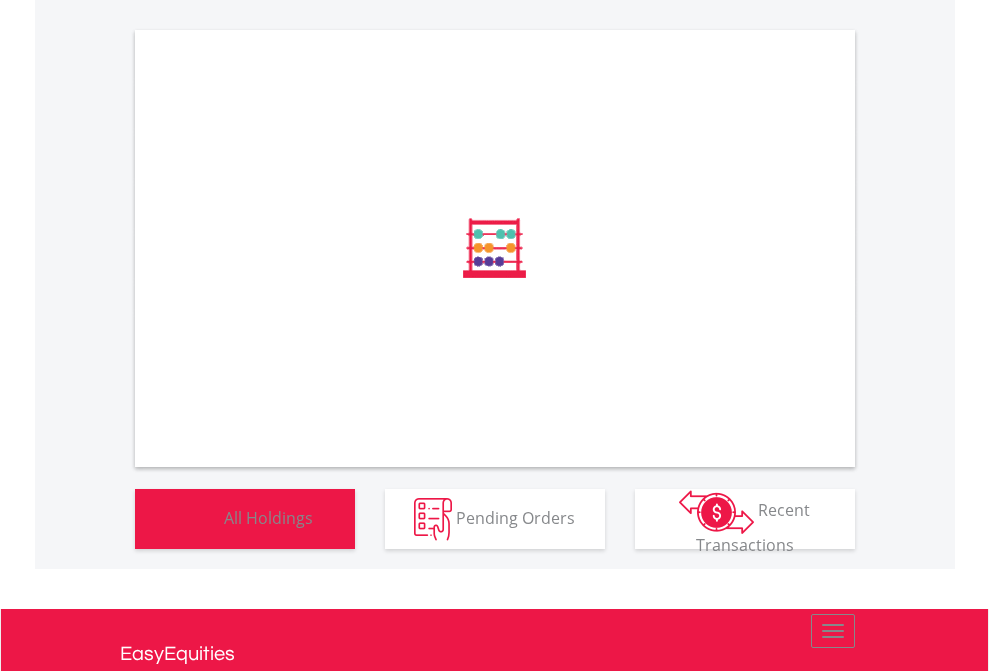 click on "All Holdings" at bounding box center [268, 517] 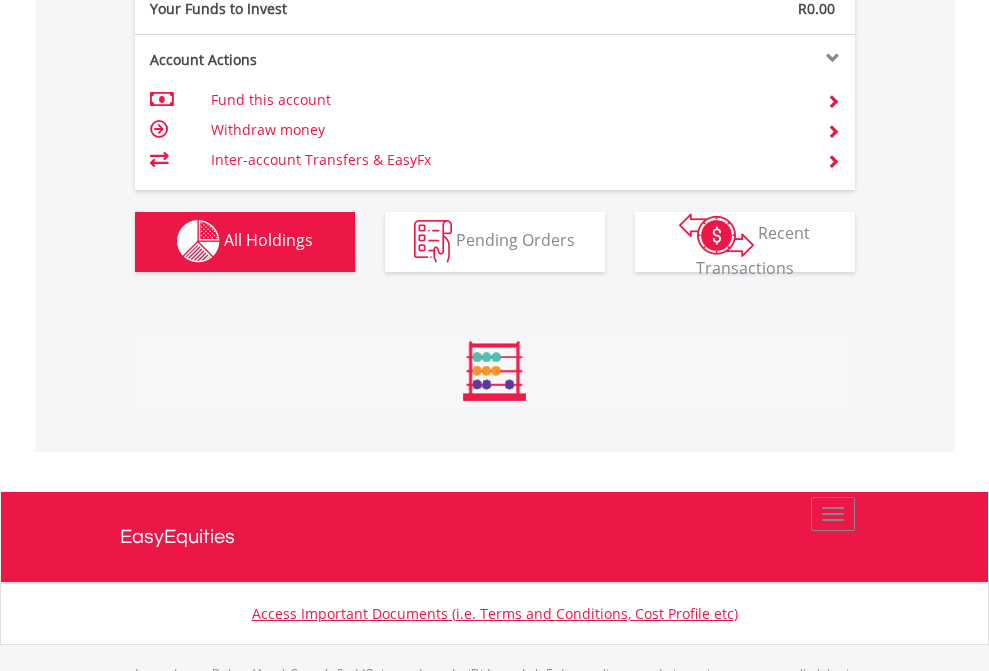 scroll, scrollTop: 999808, scrollLeft: 999687, axis: both 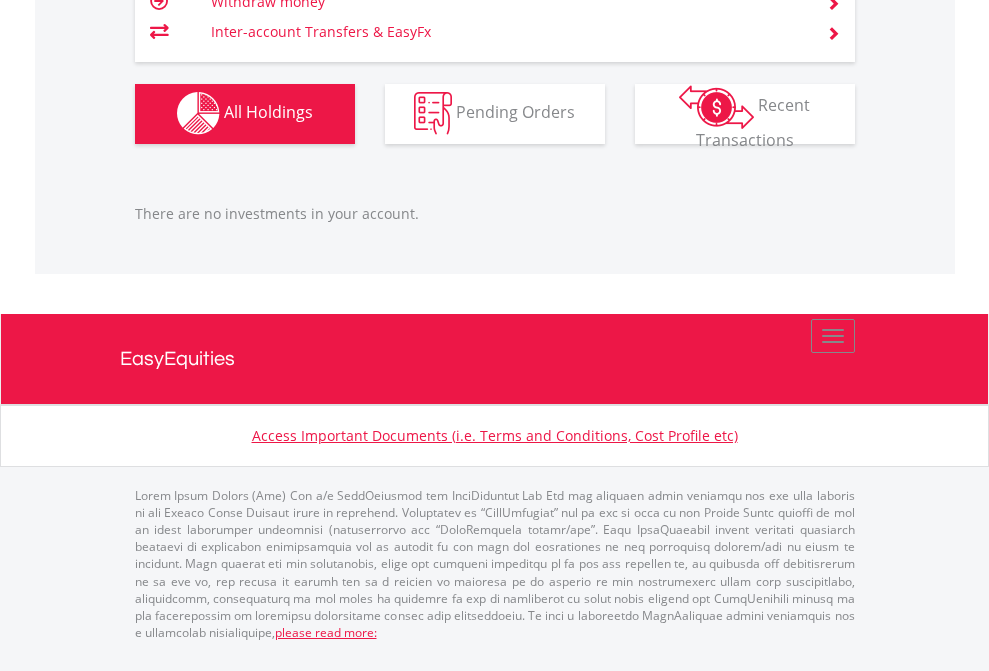 click on "TFSA" at bounding box center (818, -1142) 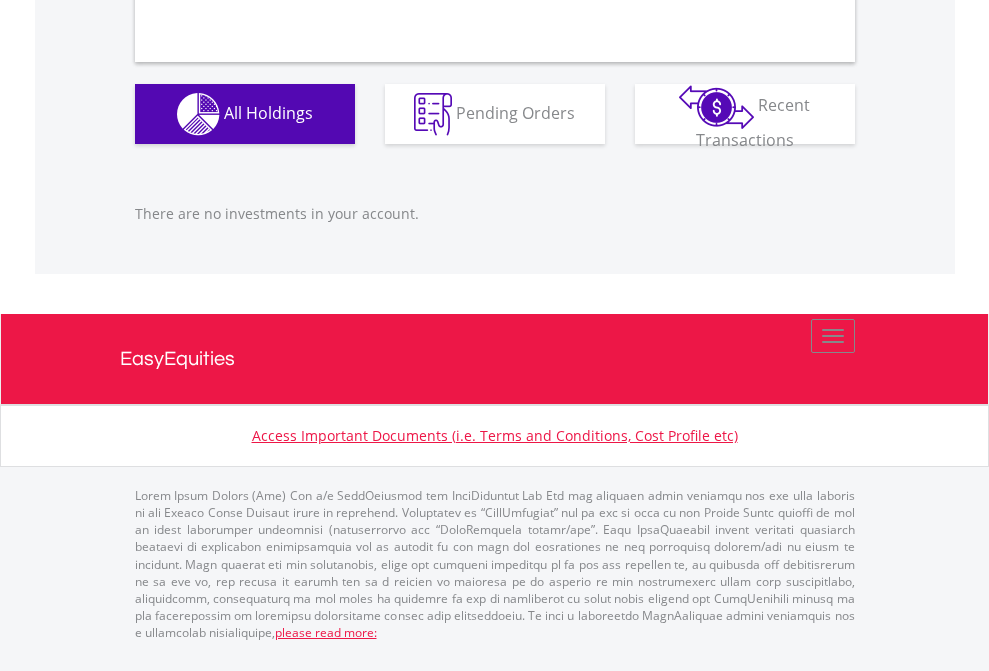 scroll, scrollTop: 1980, scrollLeft: 0, axis: vertical 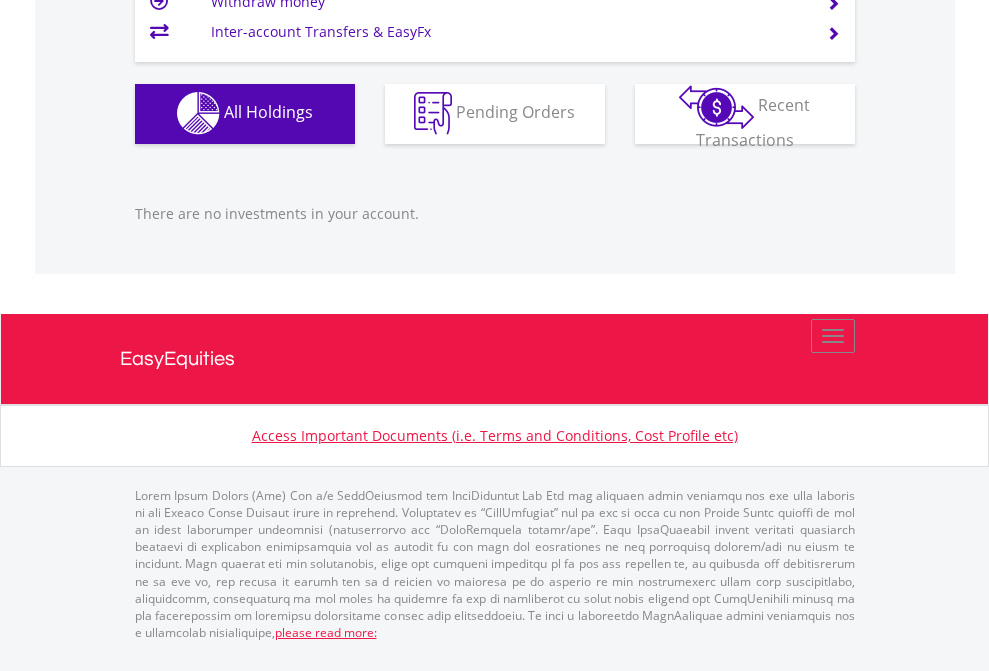 click on "EasyEquities USD" at bounding box center (818, -1142) 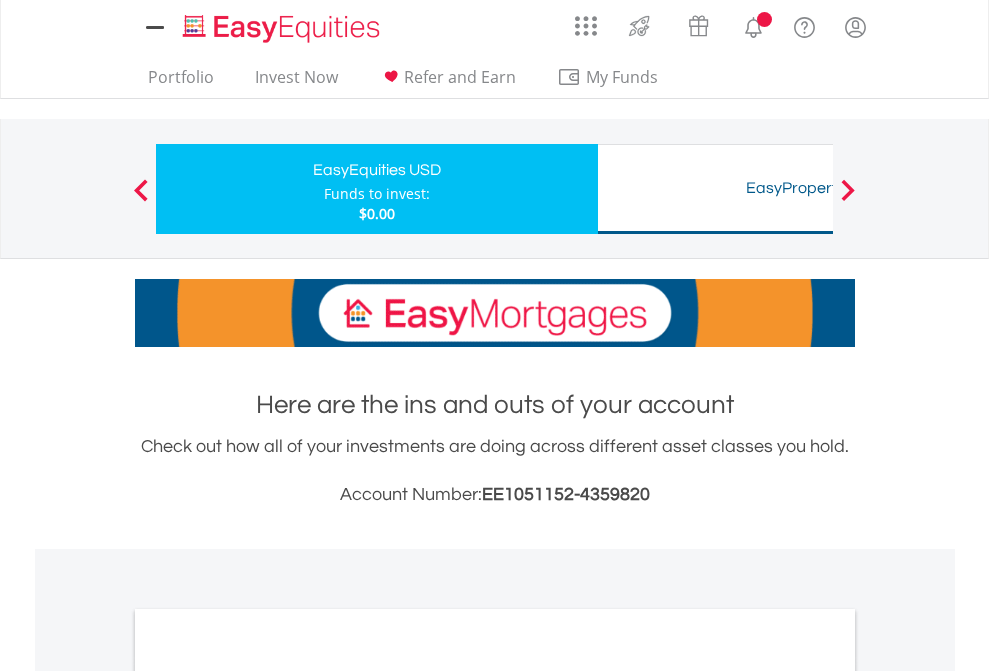 scroll, scrollTop: 1202, scrollLeft: 0, axis: vertical 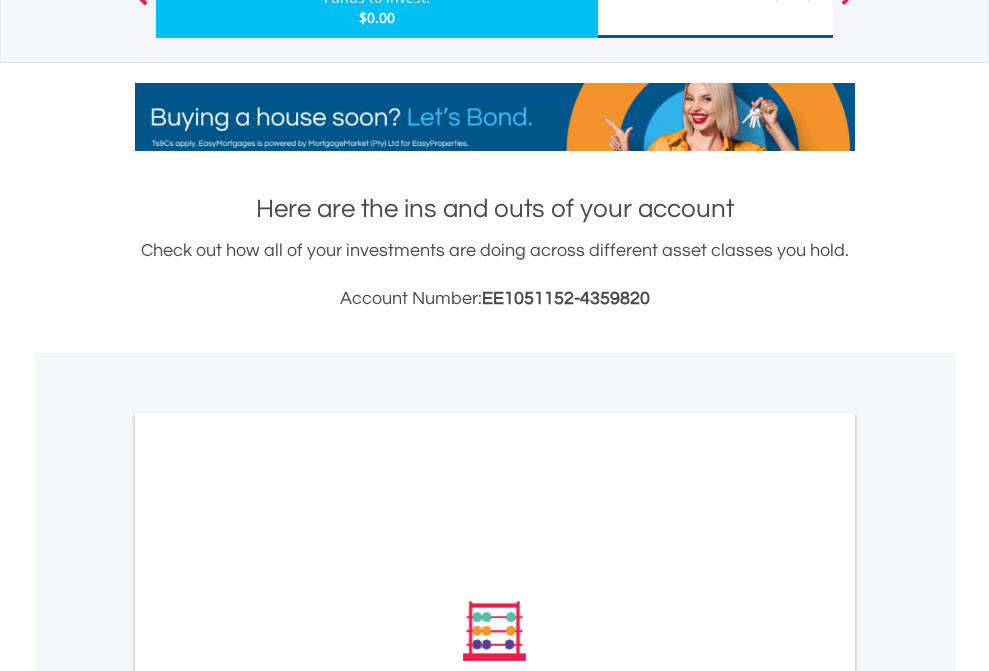 click on "All Holdings" at bounding box center (268, 900) 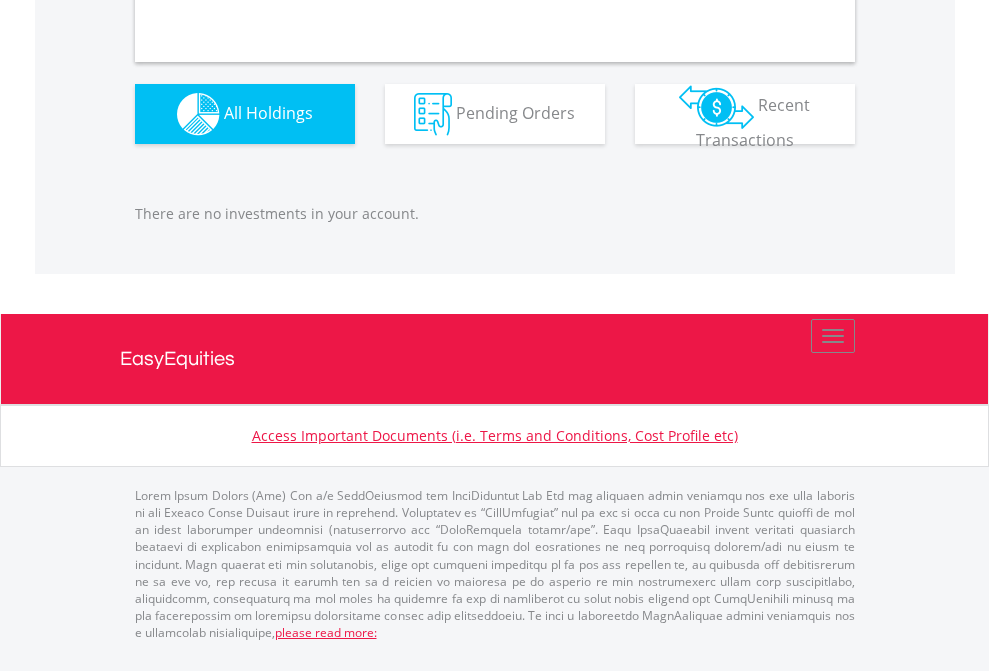 scroll, scrollTop: 1980, scrollLeft: 0, axis: vertical 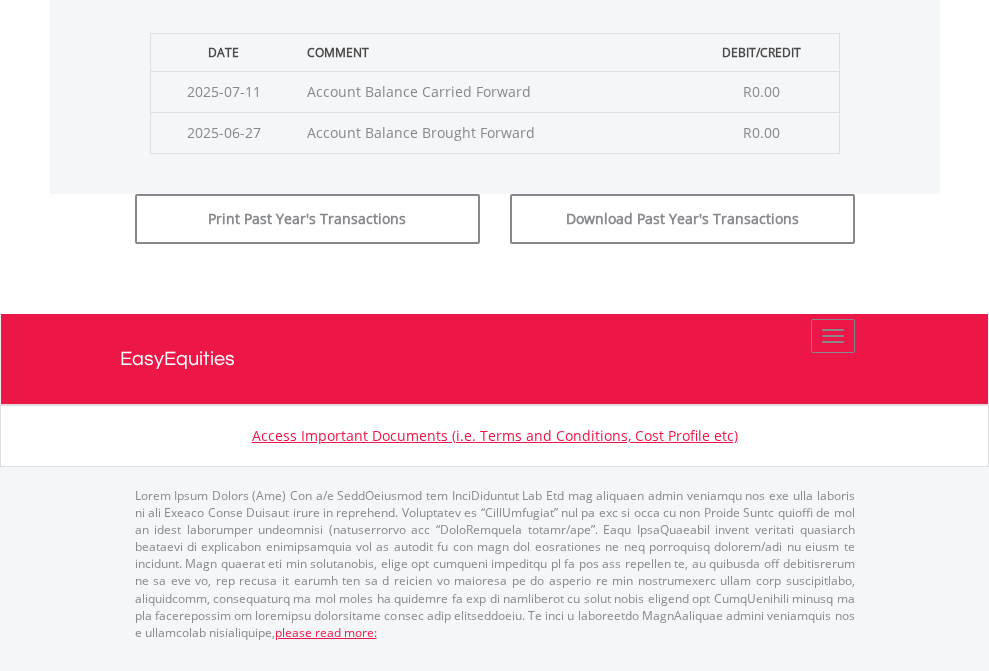 click on "Submit" at bounding box center [714, -183] 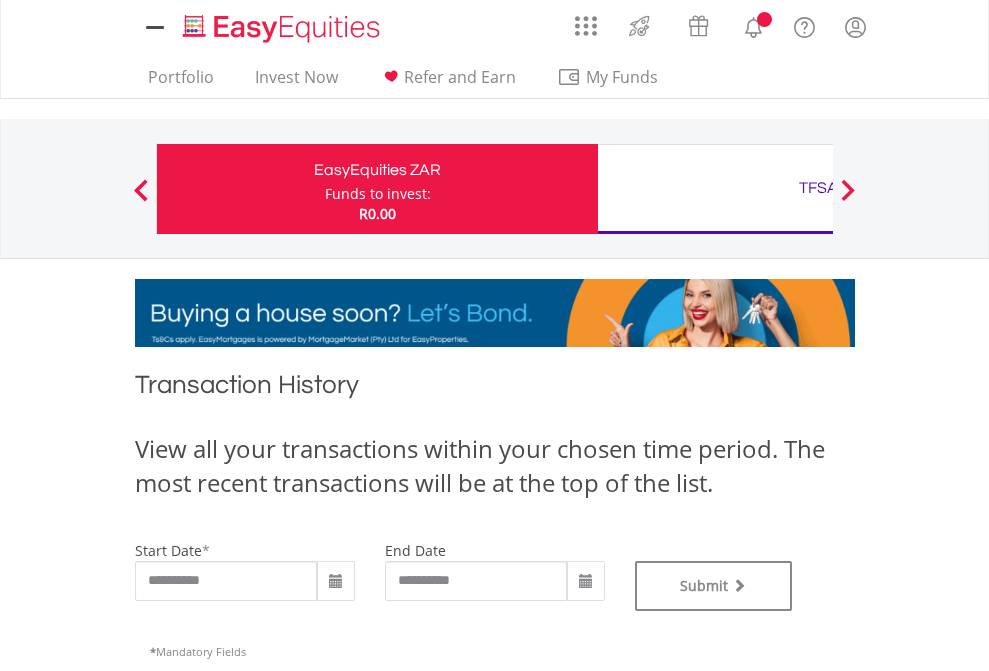 scroll, scrollTop: 0, scrollLeft: 0, axis: both 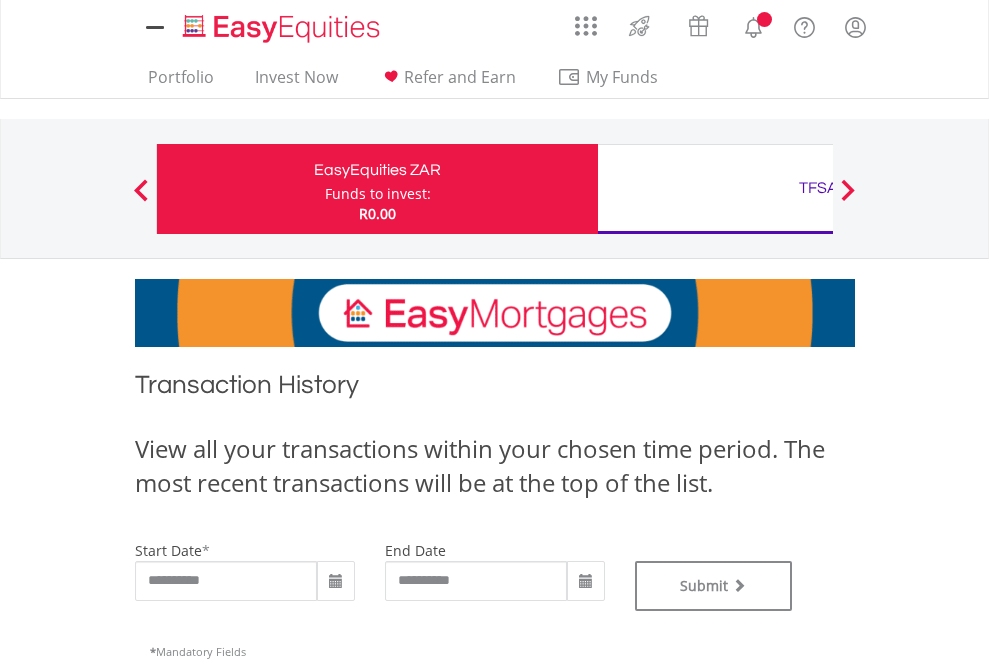 click on "TFSA" at bounding box center (818, 188) 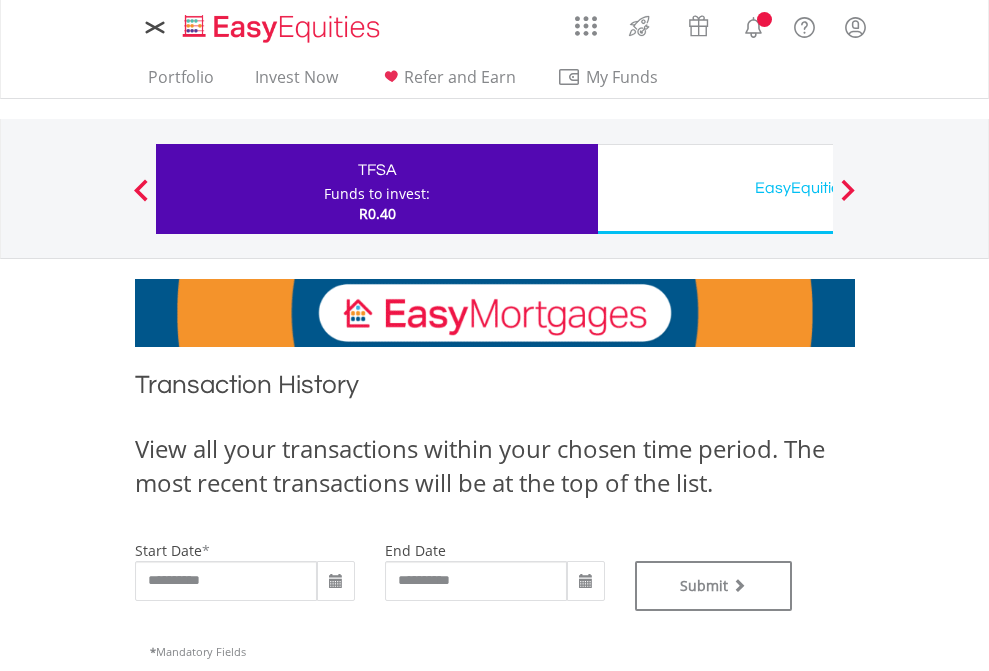 scroll, scrollTop: 0, scrollLeft: 0, axis: both 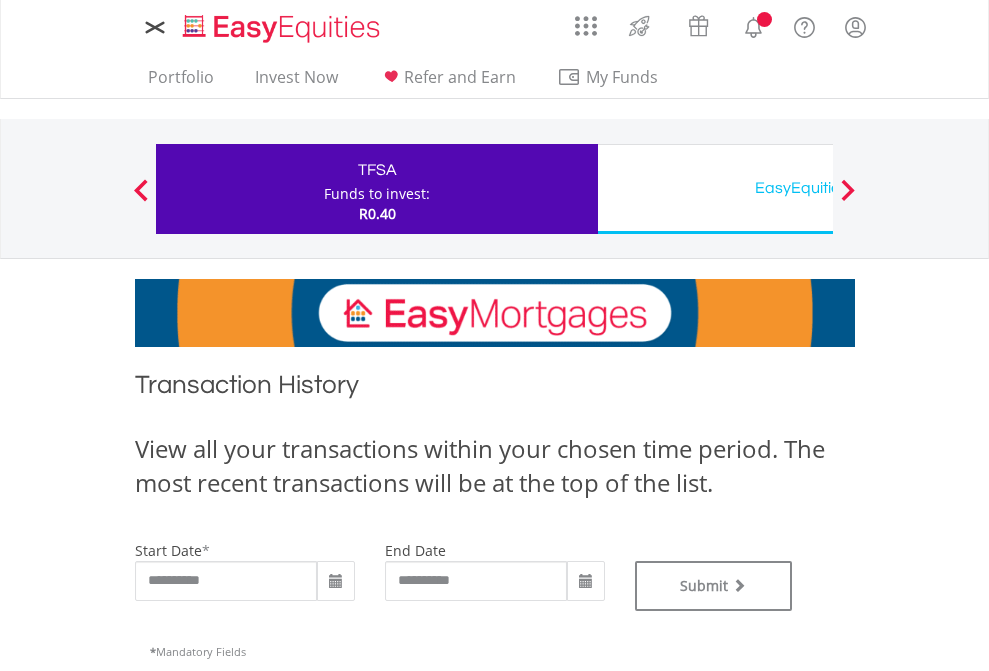 type on "**********" 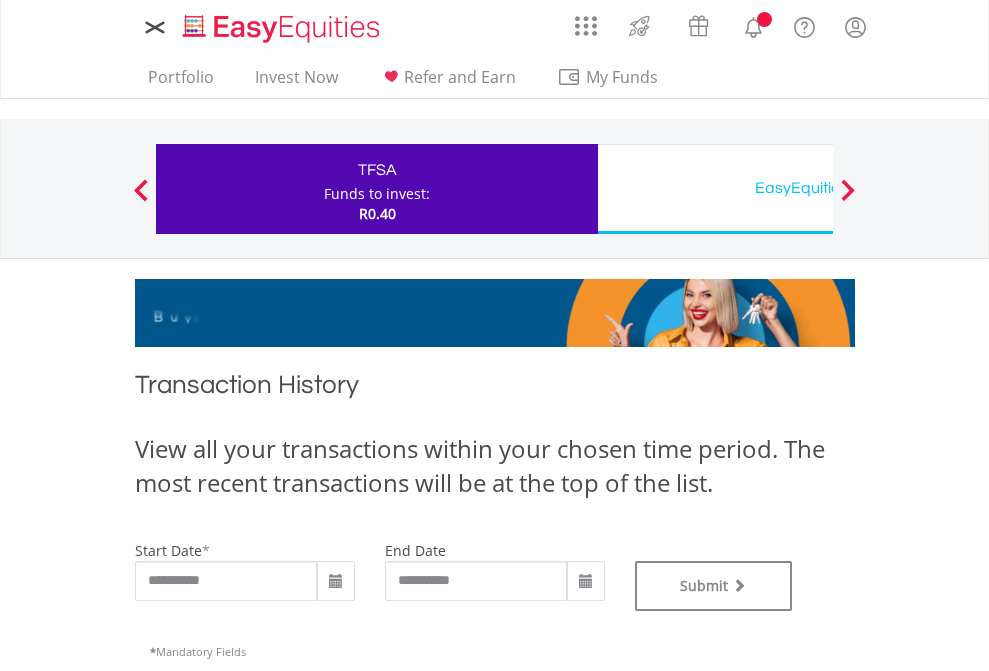 type on "**********" 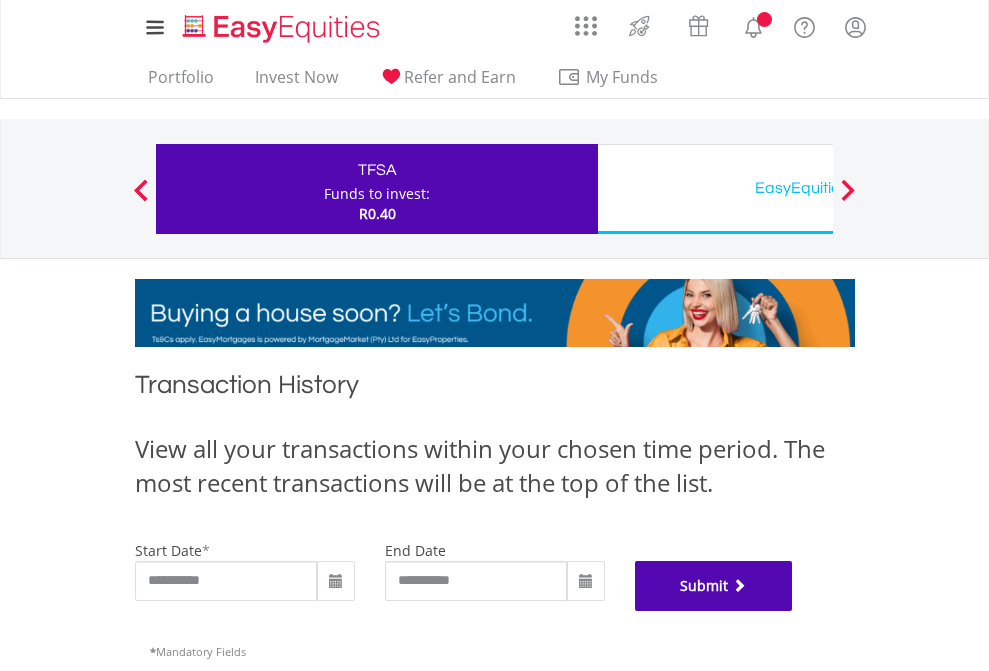 click on "Submit" at bounding box center (714, 586) 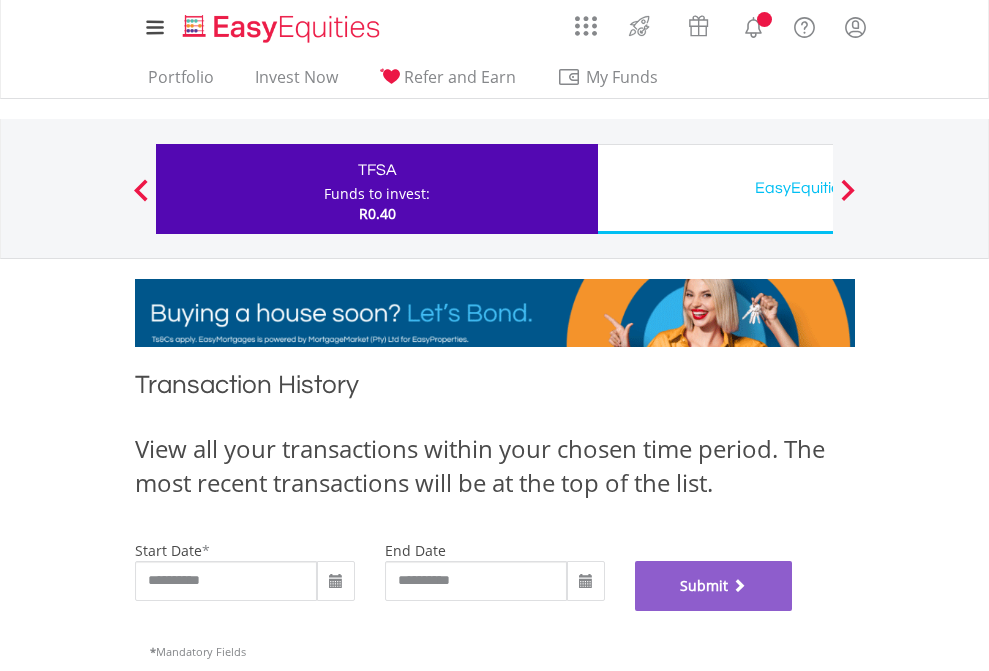scroll, scrollTop: 811, scrollLeft: 0, axis: vertical 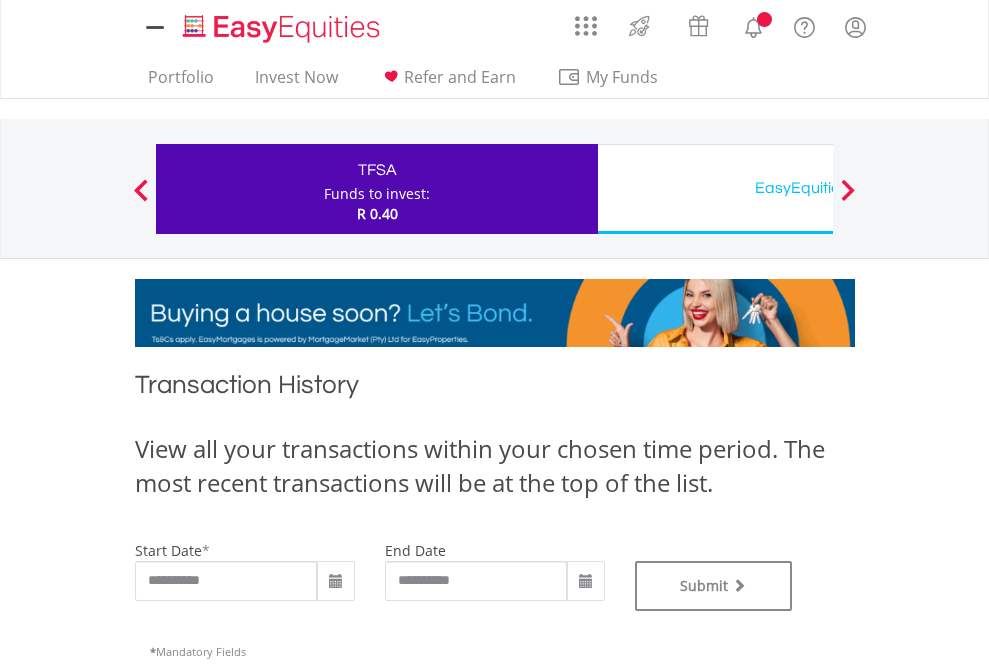 click on "EasyEquities USD" at bounding box center [818, 188] 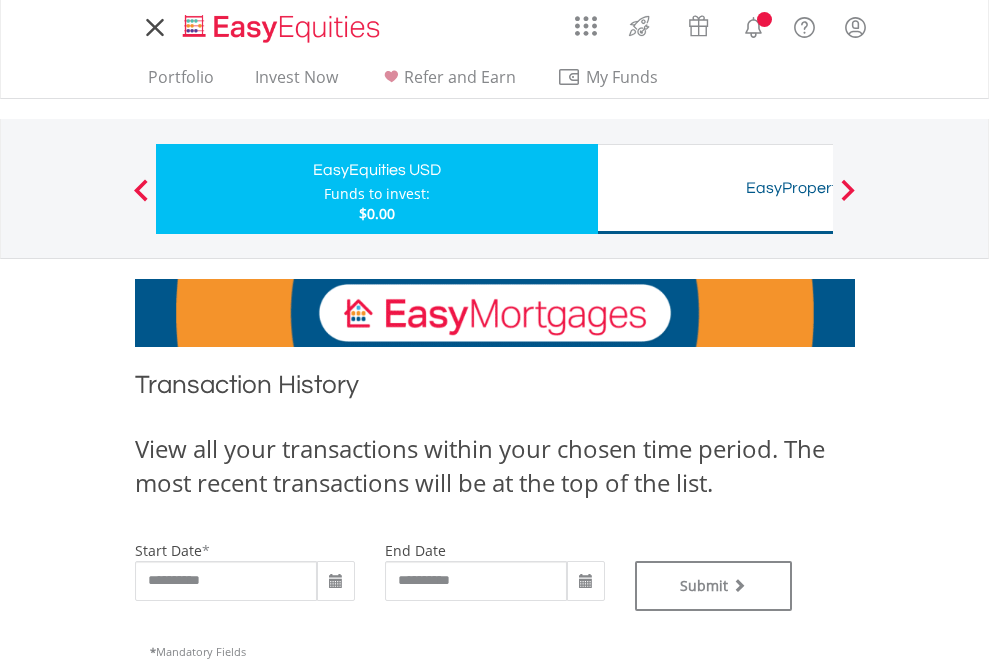 scroll, scrollTop: 0, scrollLeft: 0, axis: both 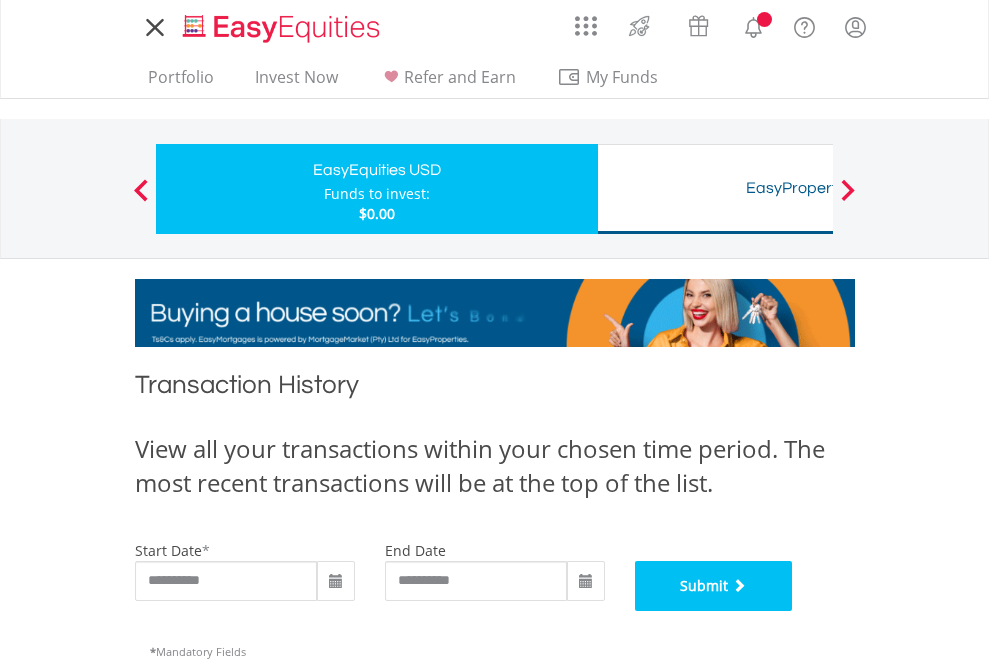click on "Submit" at bounding box center (714, 586) 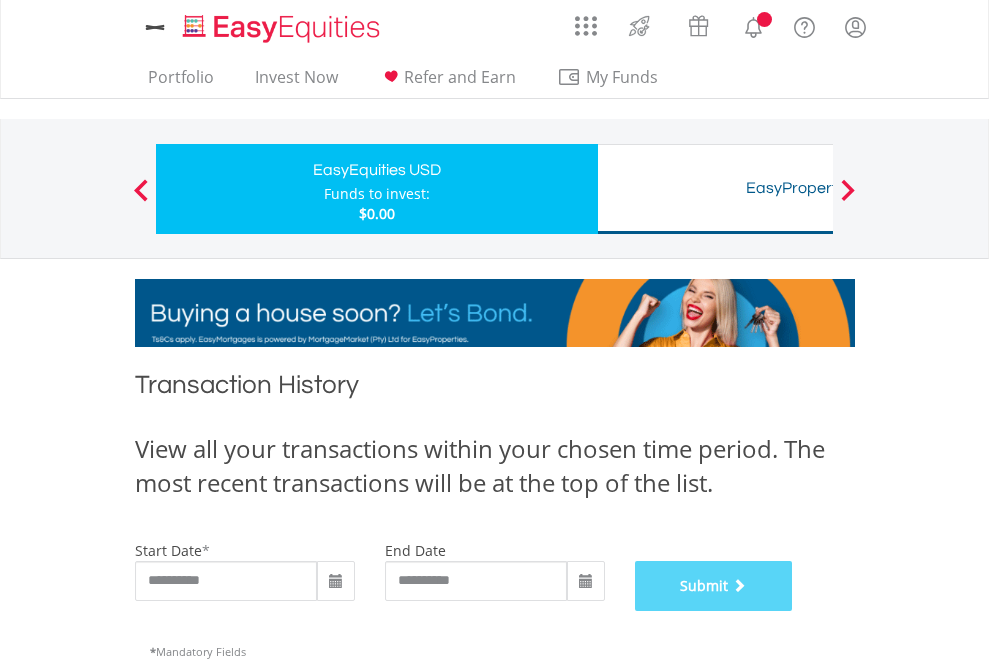scroll, scrollTop: 811, scrollLeft: 0, axis: vertical 